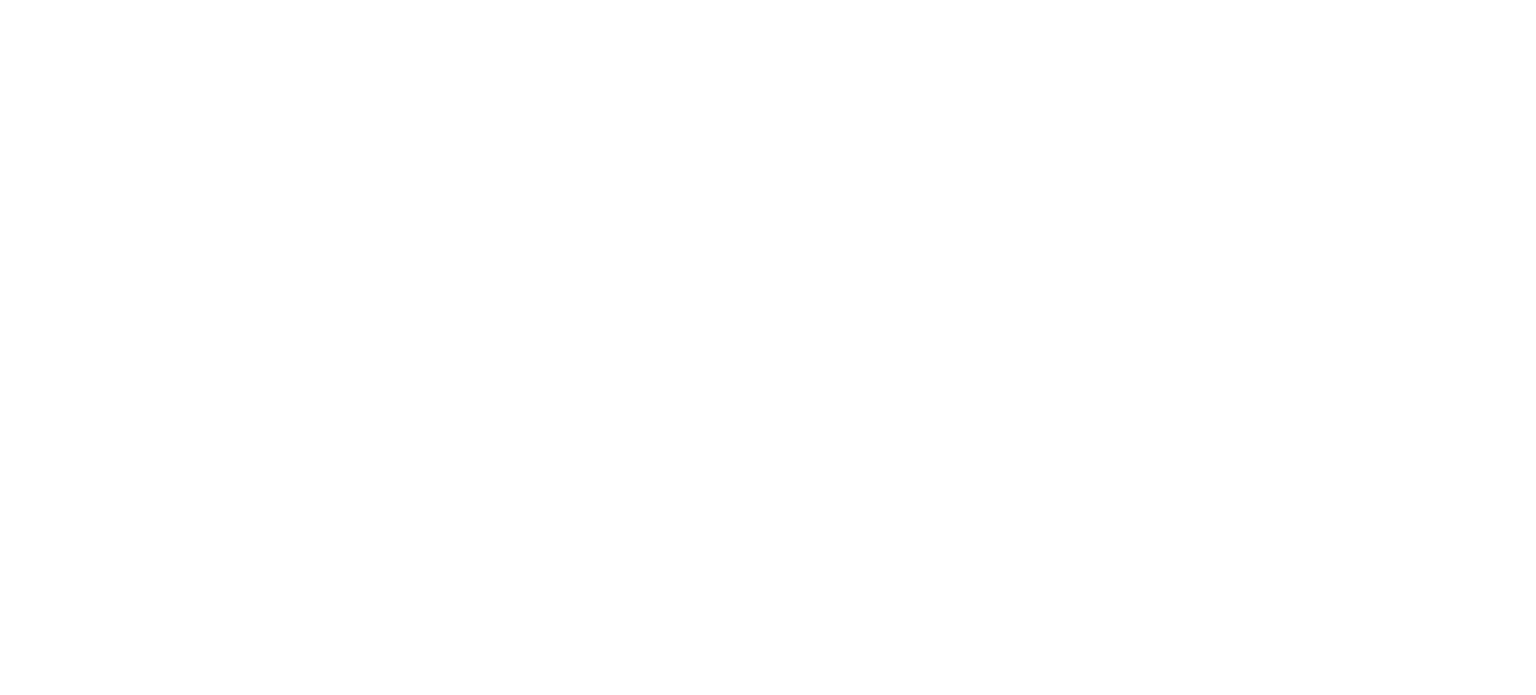 scroll, scrollTop: 0, scrollLeft: 0, axis: both 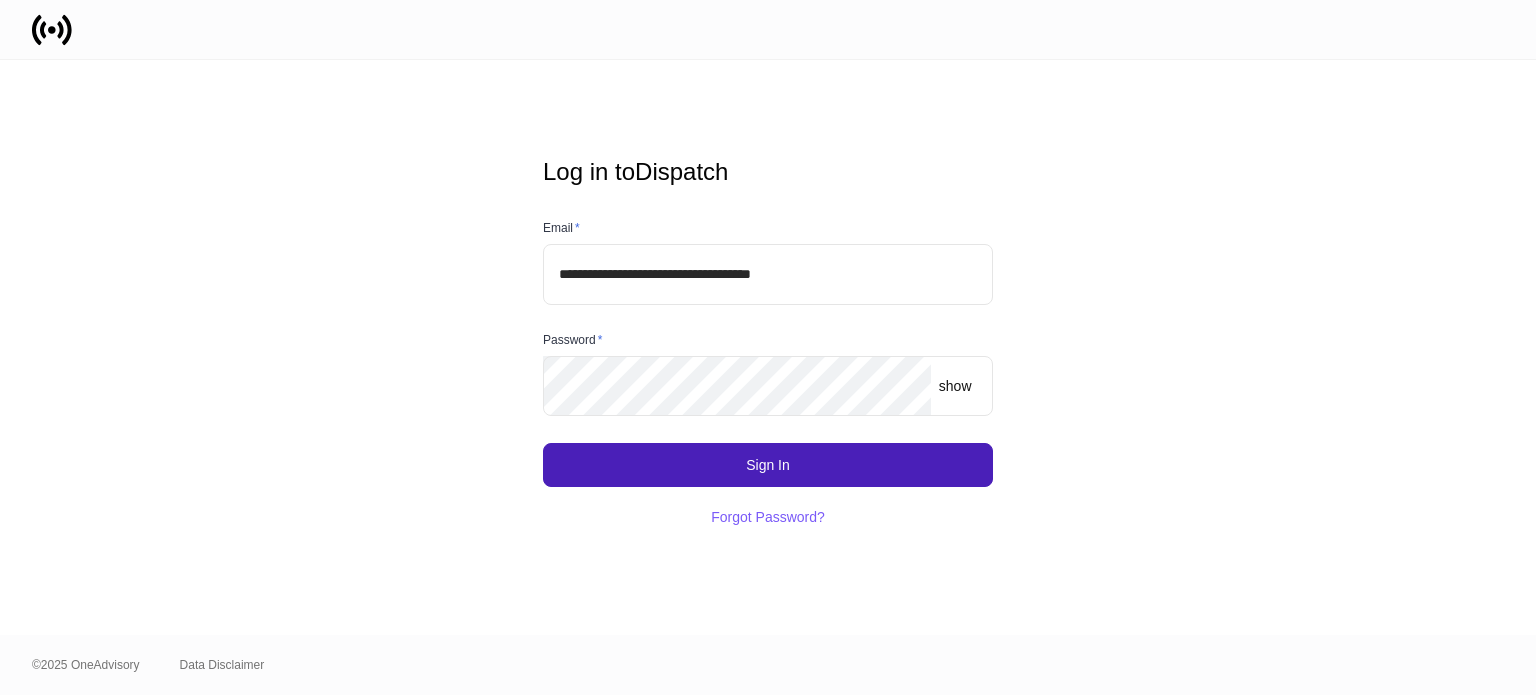 click on "Sign In" at bounding box center [768, 465] 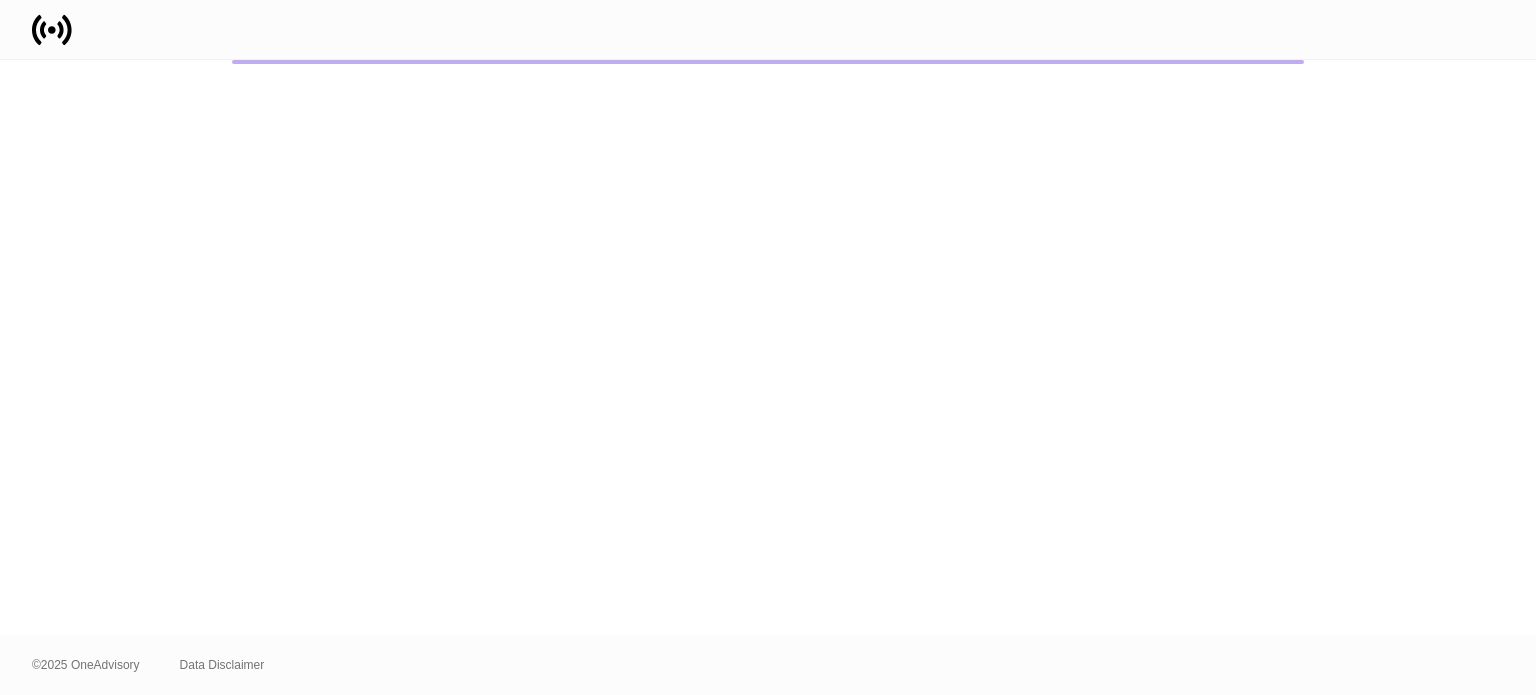 scroll, scrollTop: 0, scrollLeft: 0, axis: both 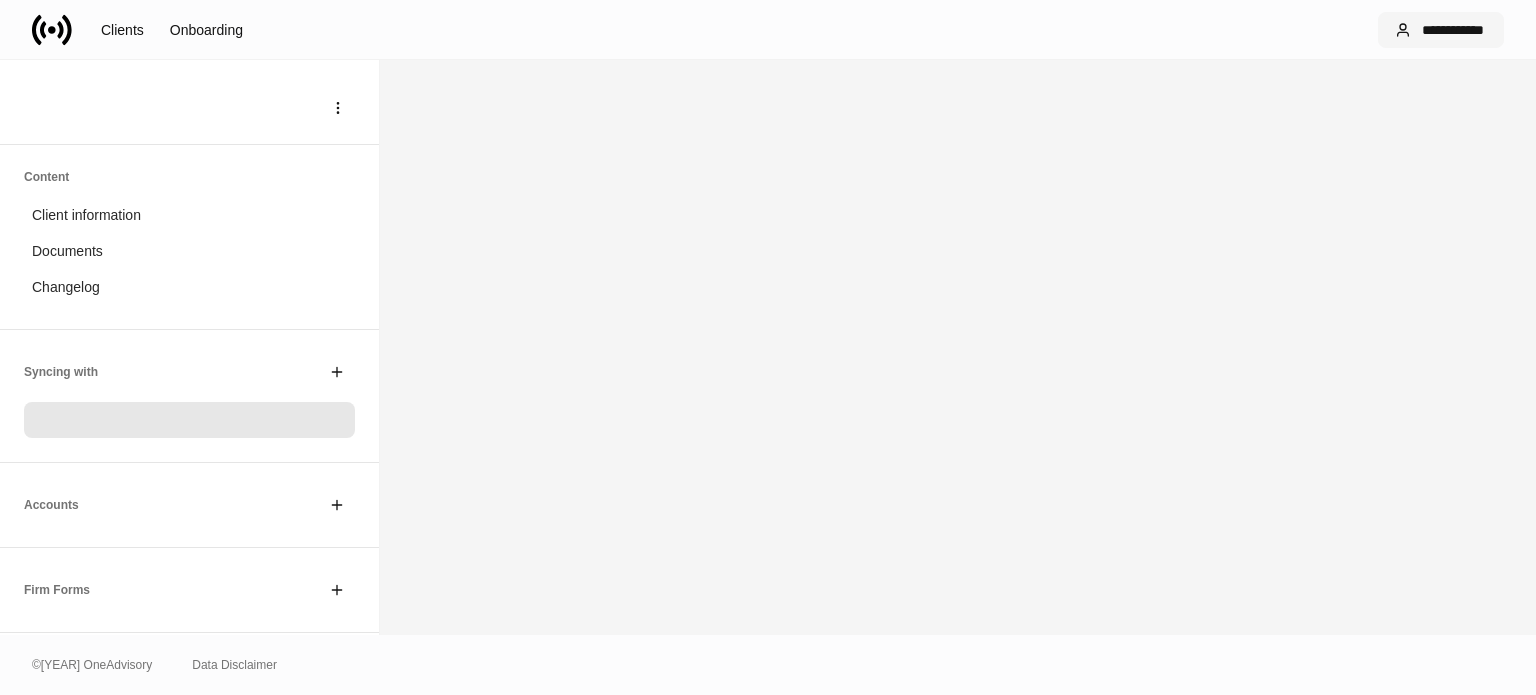 click on "**********" at bounding box center [1453, 30] 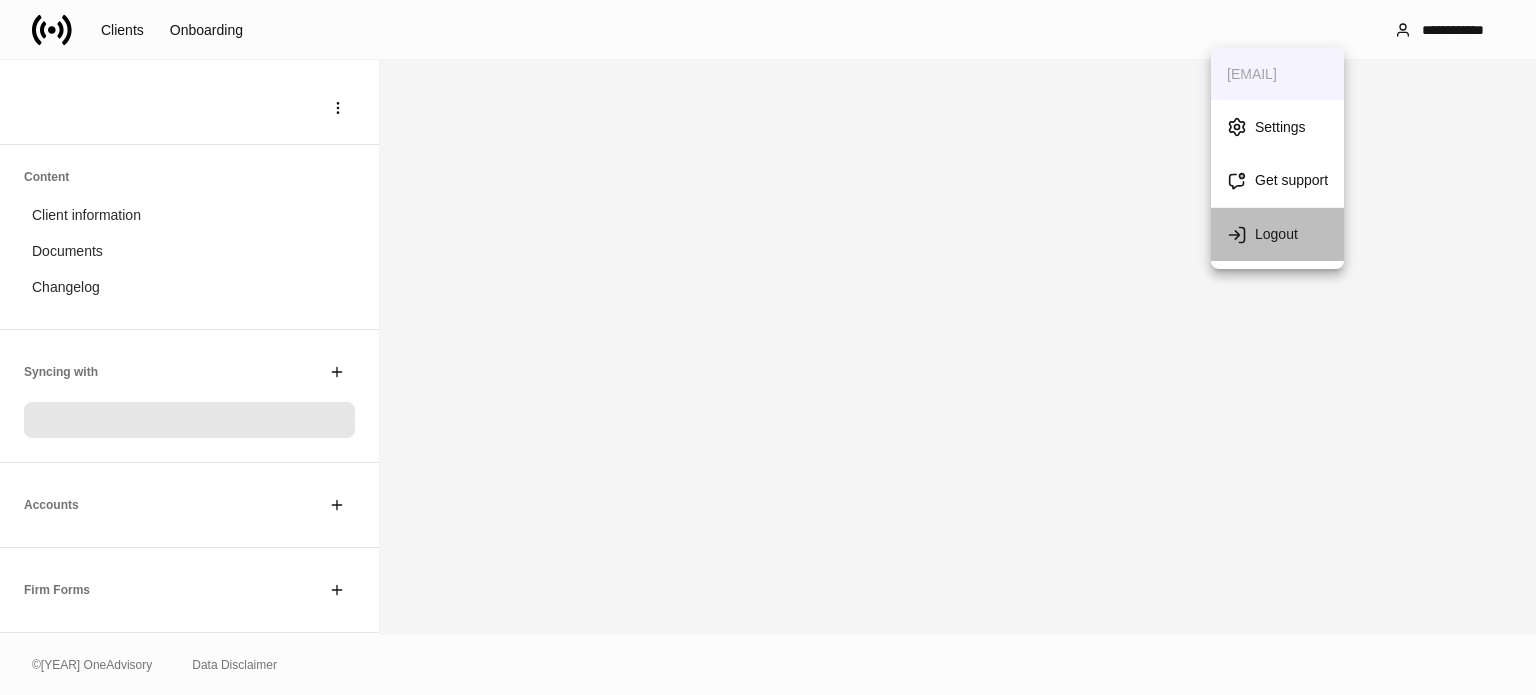click on "Logout" at bounding box center (1277, 234) 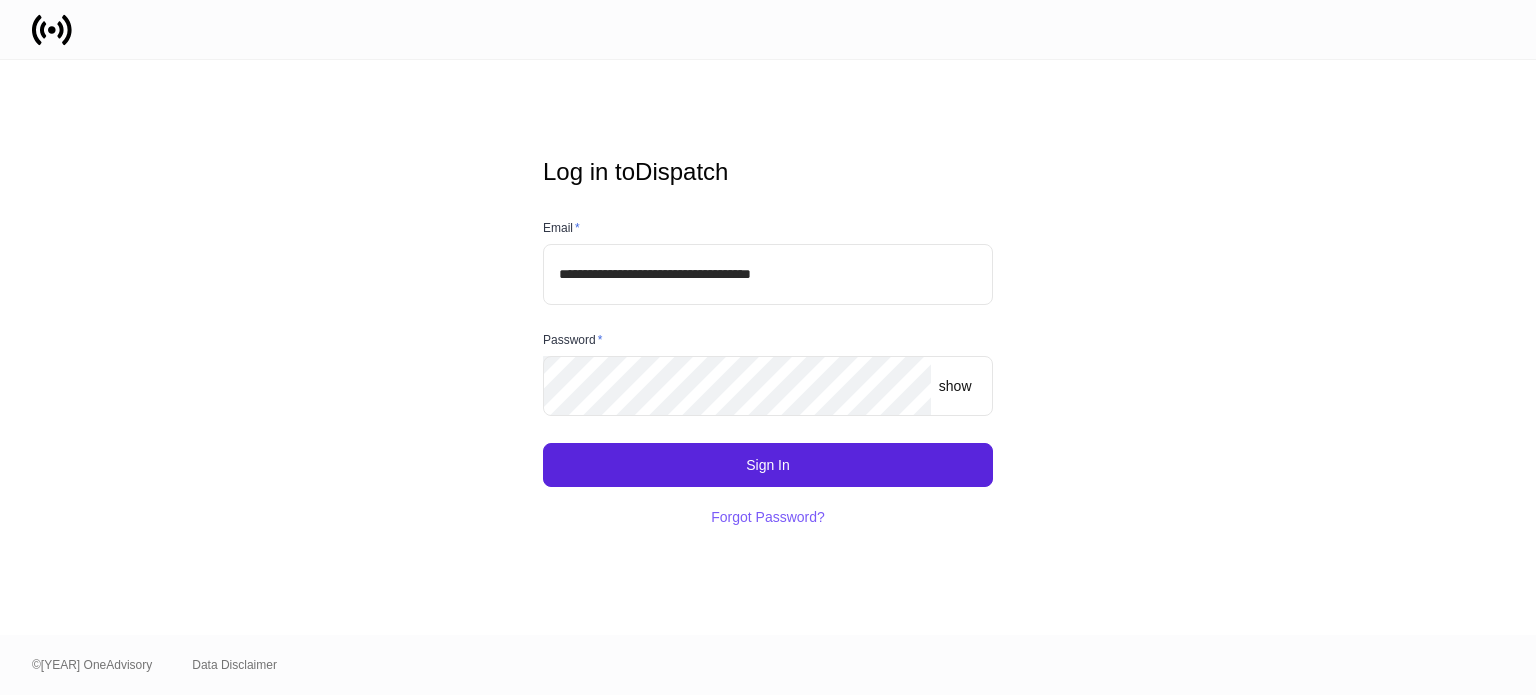 scroll, scrollTop: 0, scrollLeft: 0, axis: both 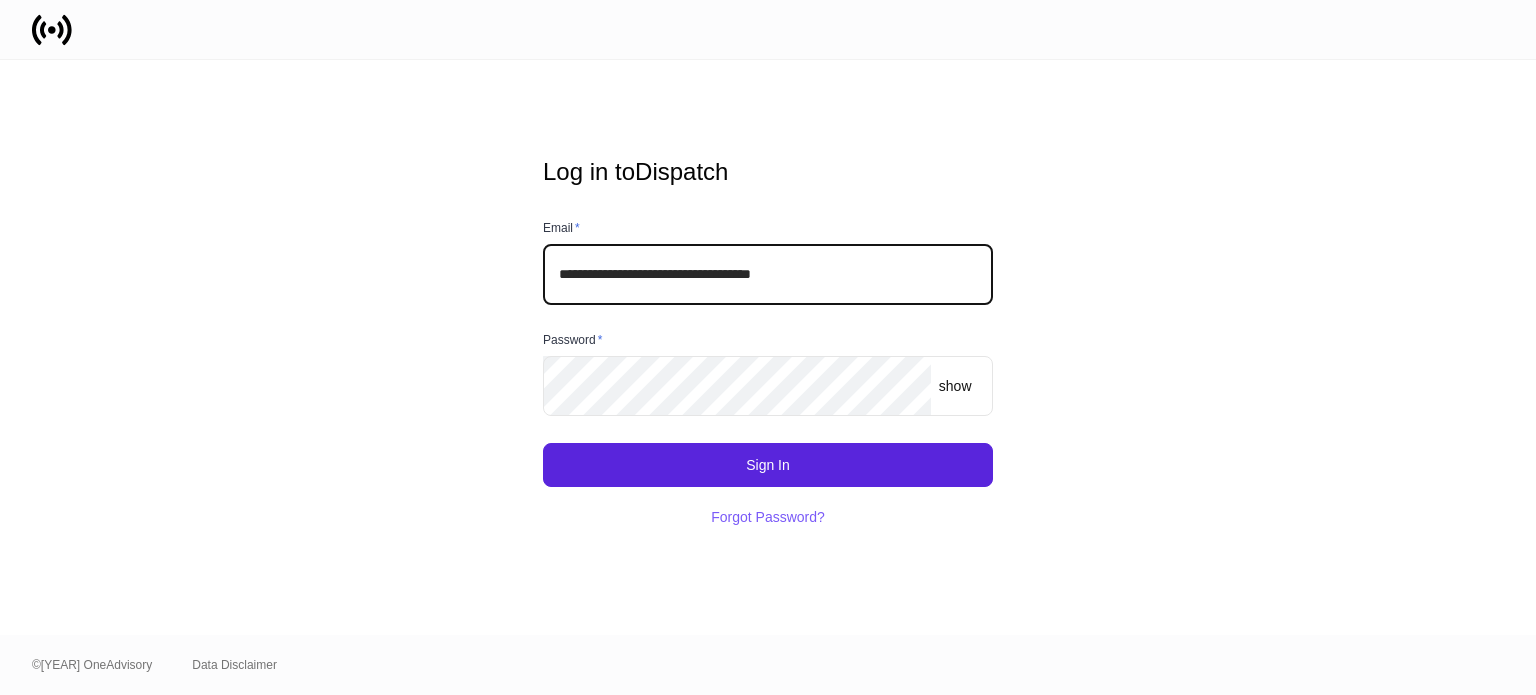 click on "**********" at bounding box center (768, 274) 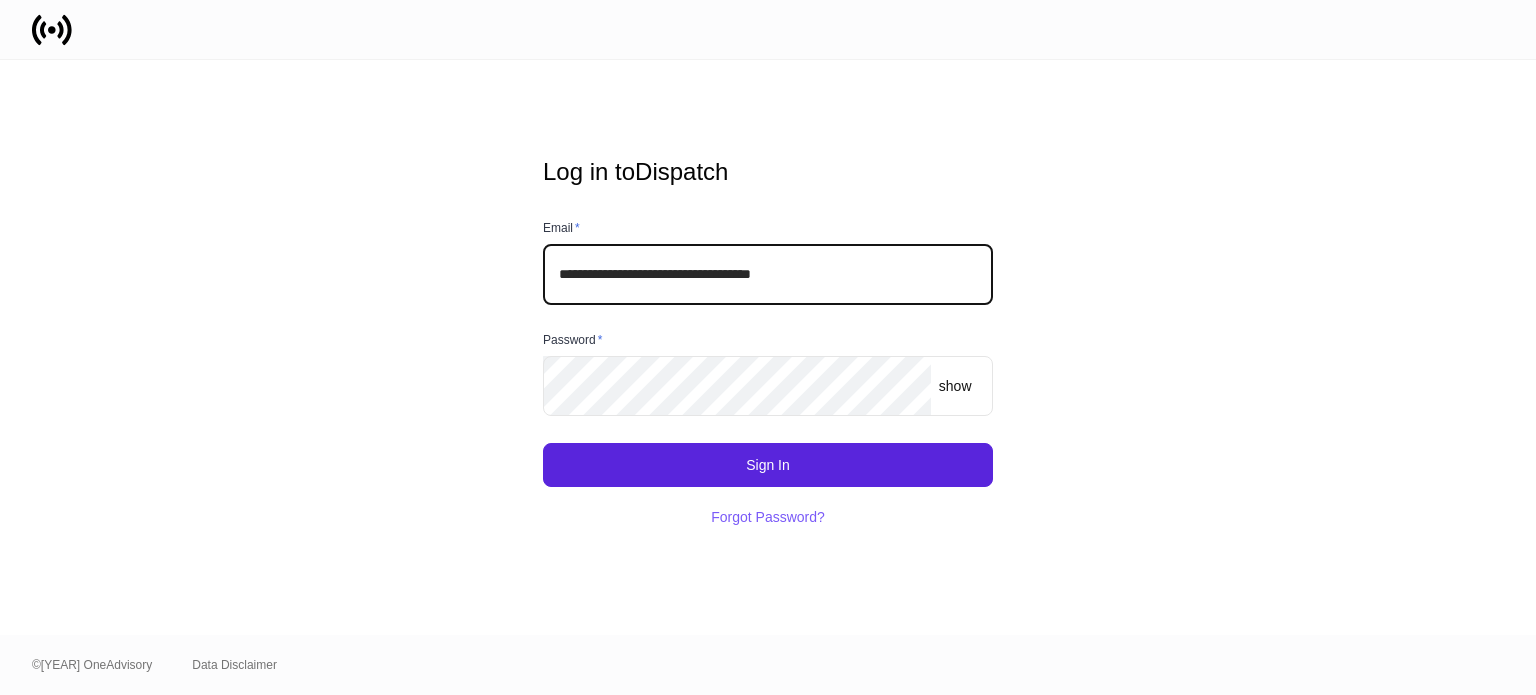 type on "**********" 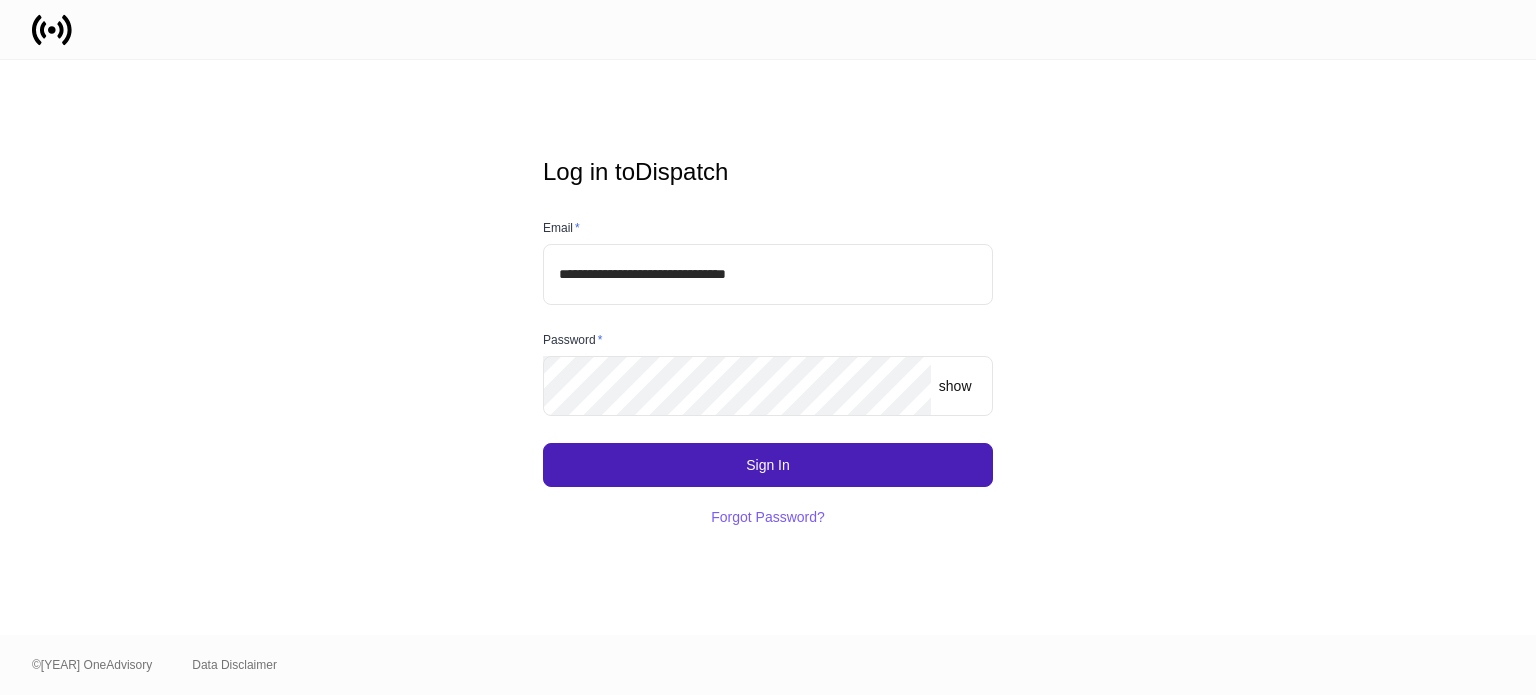 click on "Sign In" at bounding box center (768, 465) 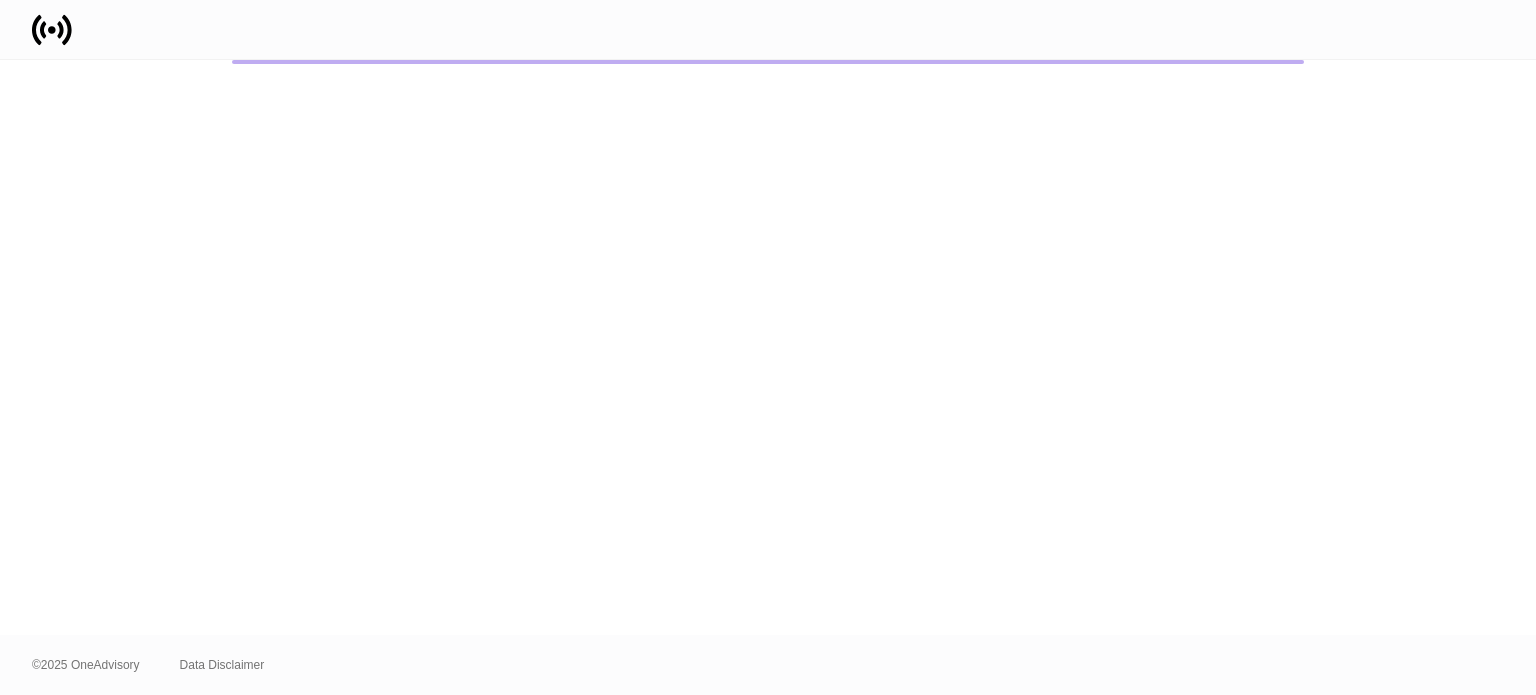 scroll, scrollTop: 0, scrollLeft: 0, axis: both 